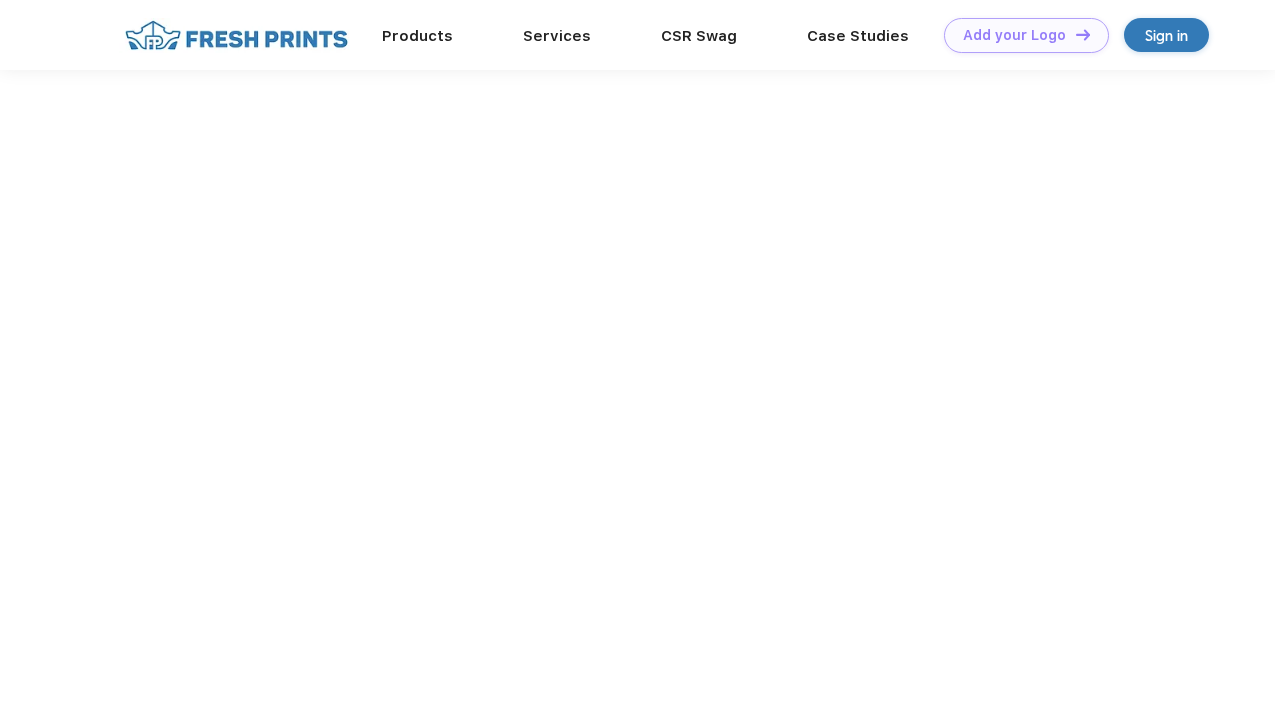 scroll, scrollTop: 0, scrollLeft: 0, axis: both 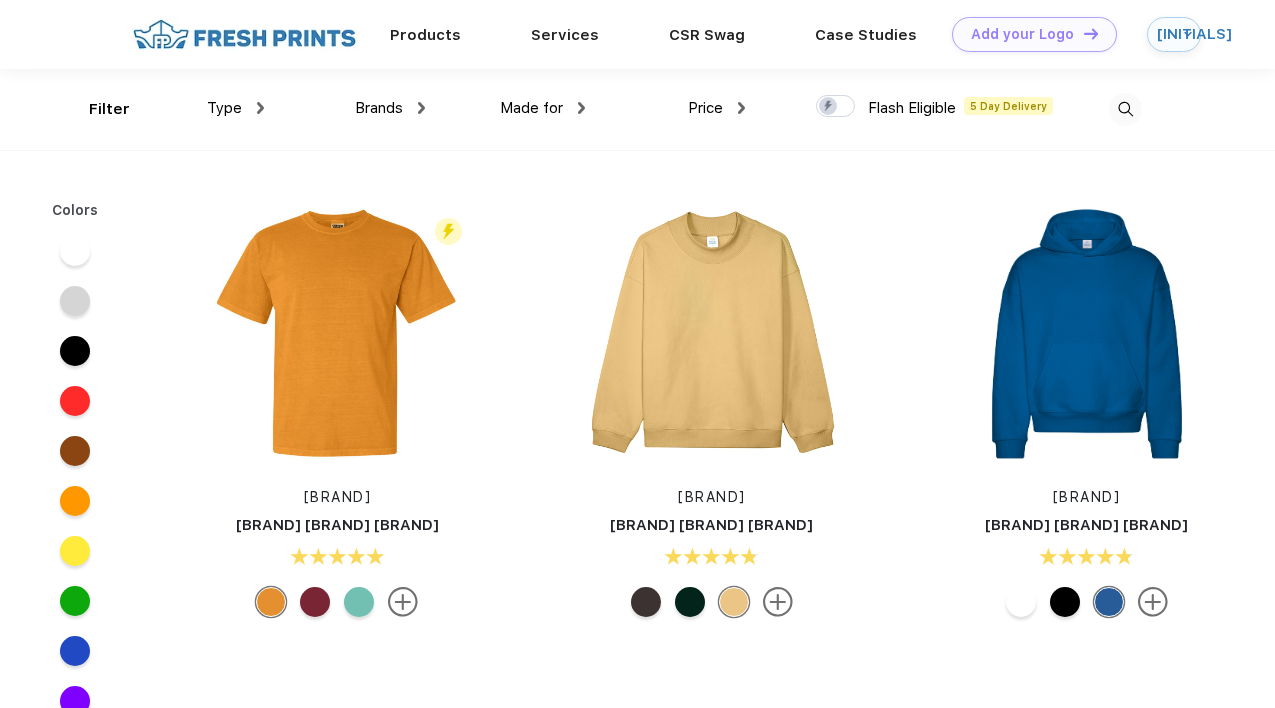 click on "Type" at bounding box center (224, 108) 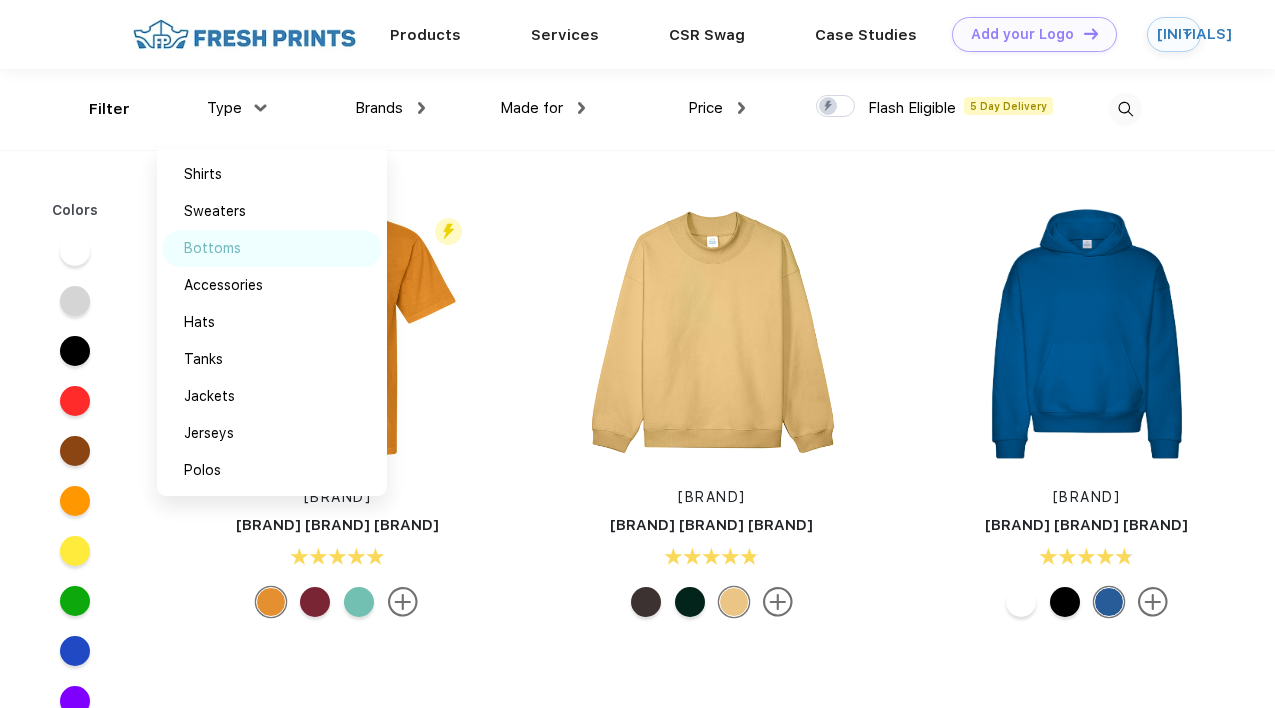 click on "Bottoms" at bounding box center [212, 248] 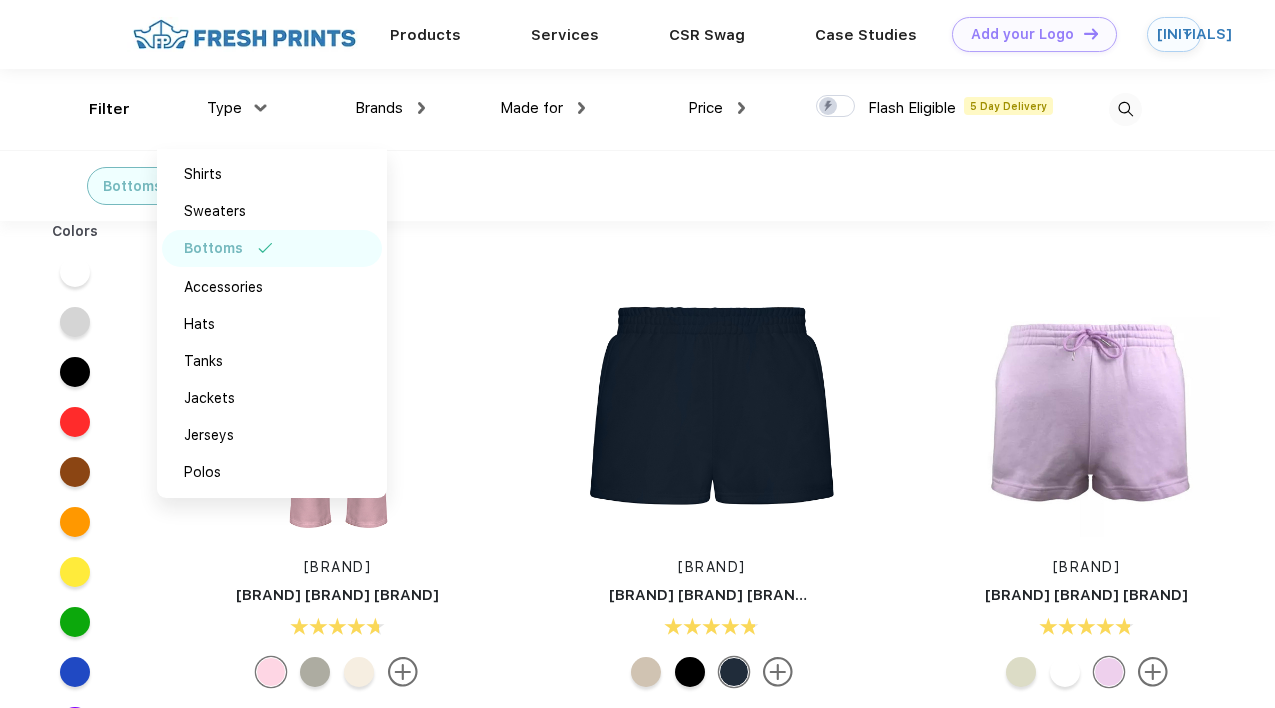 scroll, scrollTop: 0, scrollLeft: 0, axis: both 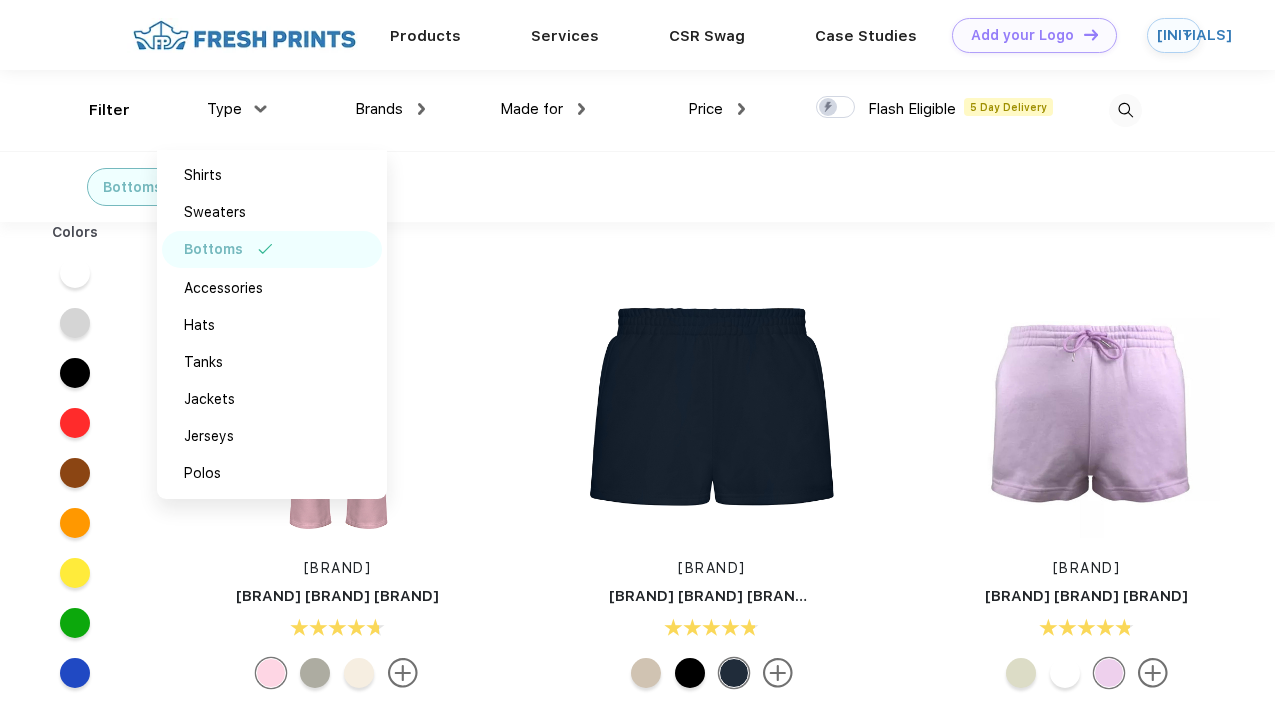 click on "Bottoms" at bounding box center (637, 186) 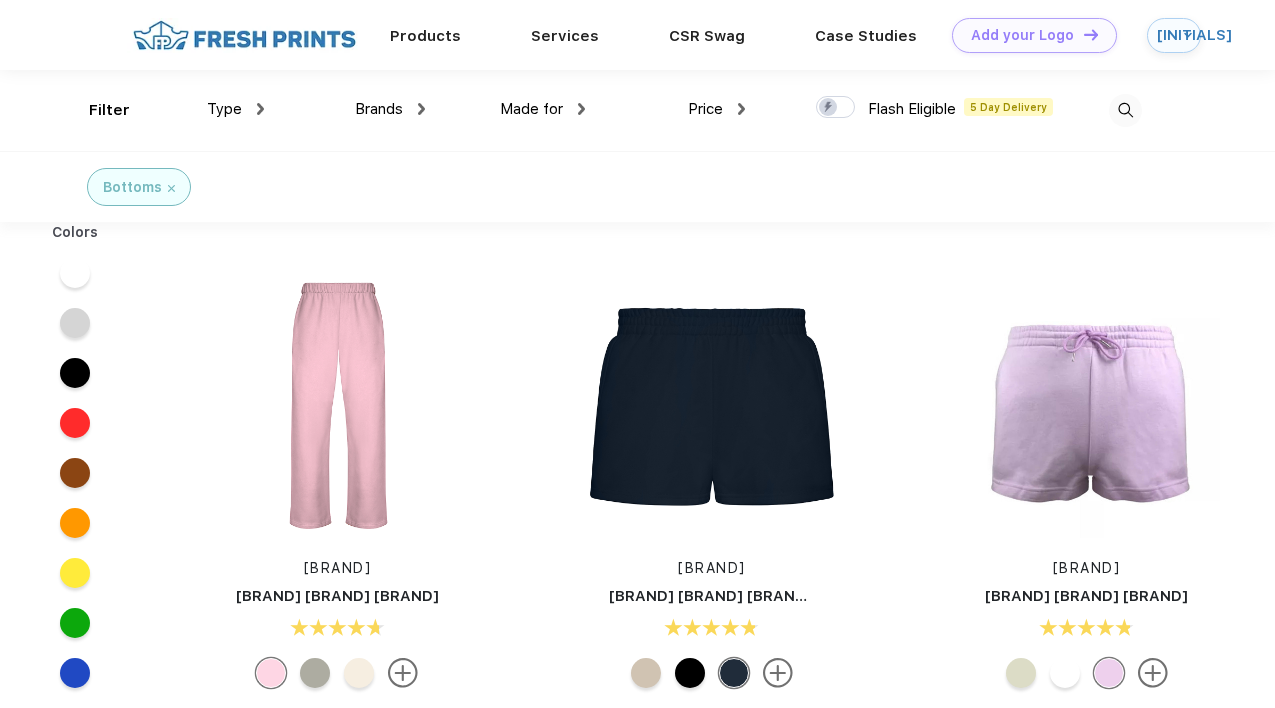 click on "Brands Most Popular Brands  Moleskine   Hydroflask   Marine Layer   S'well   Vineyard Vines   Timbuk2   Peter Millar   YETI   Nalgene   Hanes   Stanley   JBL   Nike   The North Face   Adidas   Marmot   Puma" at bounding box center (344, 110) 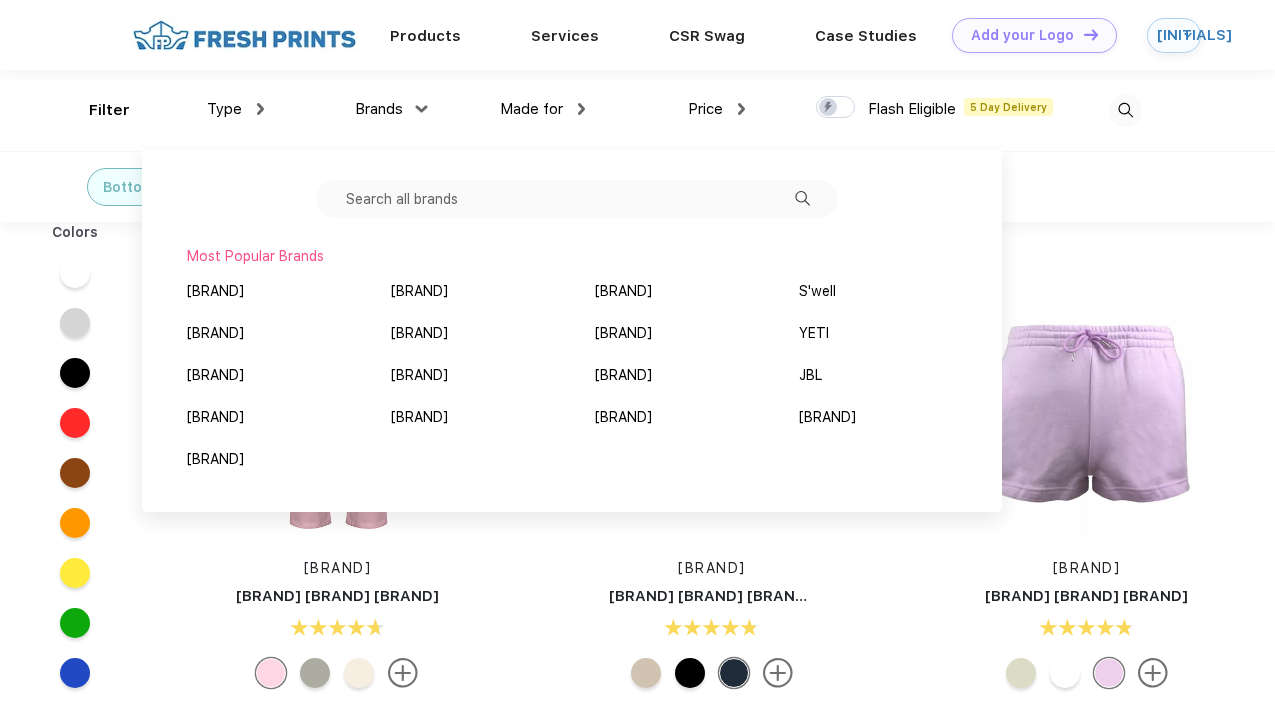 click at bounding box center [577, 199] 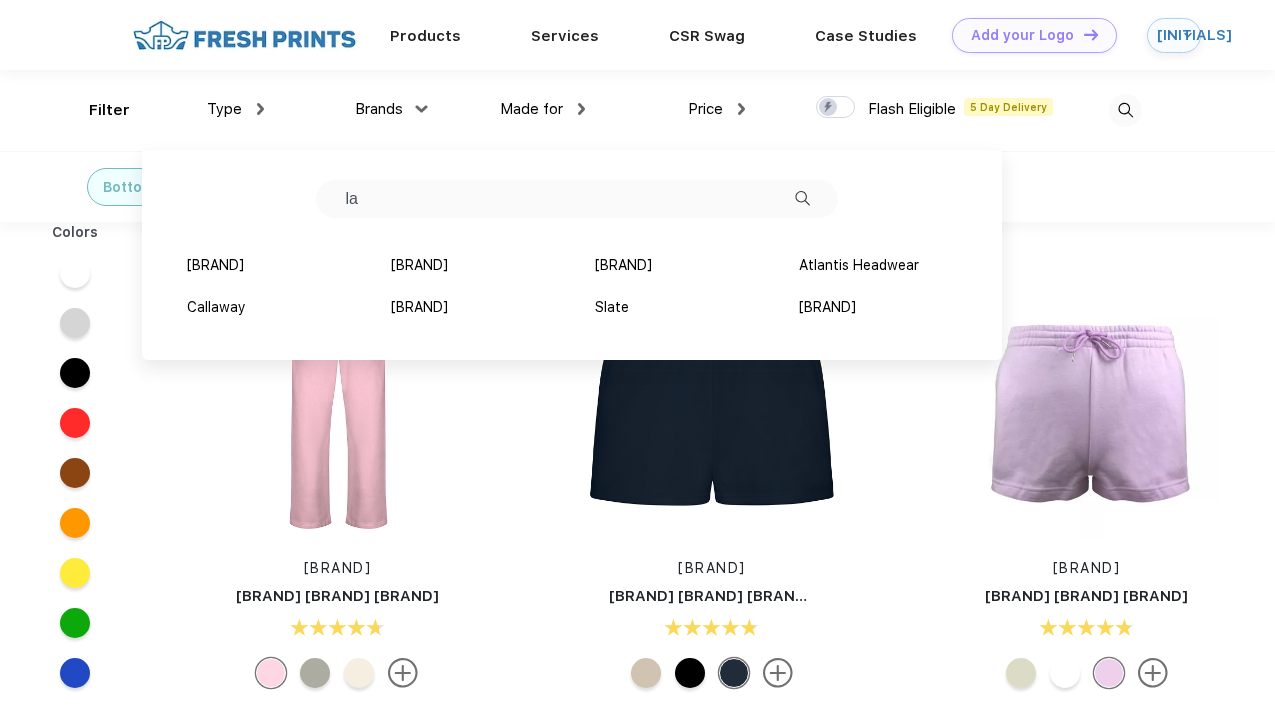 type on "l" 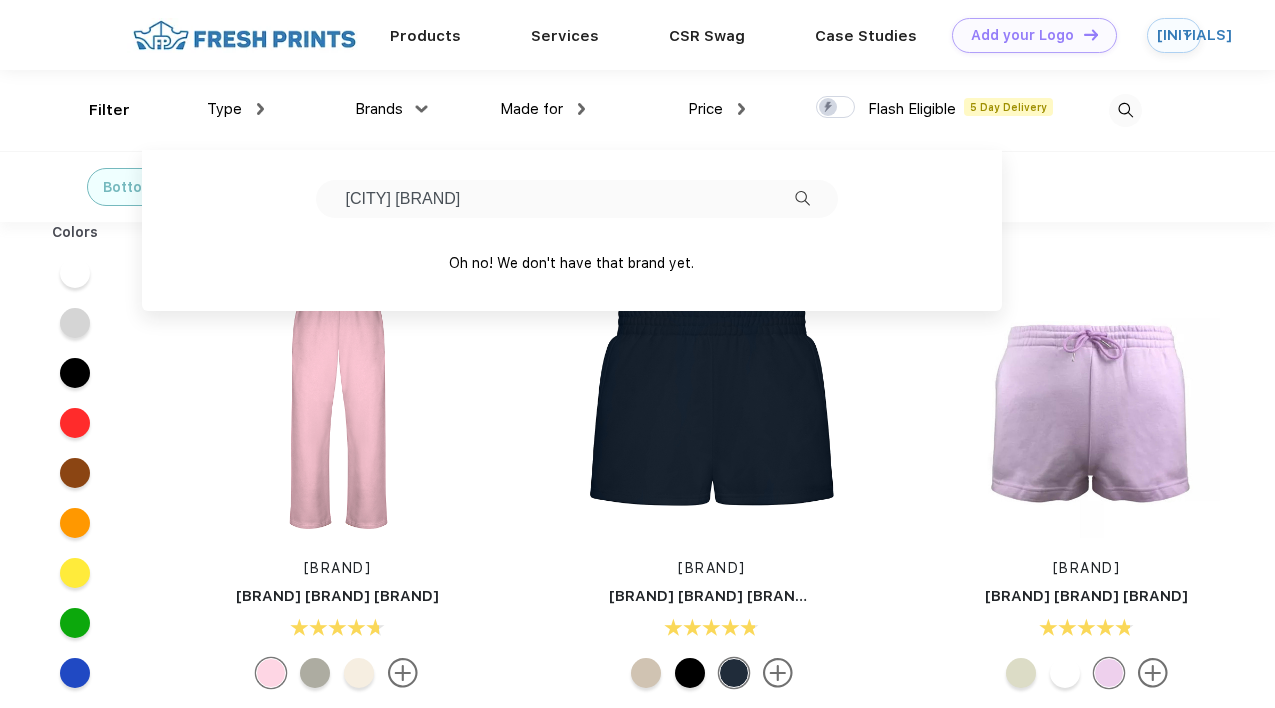 type on "[CITY] [BRAND]" 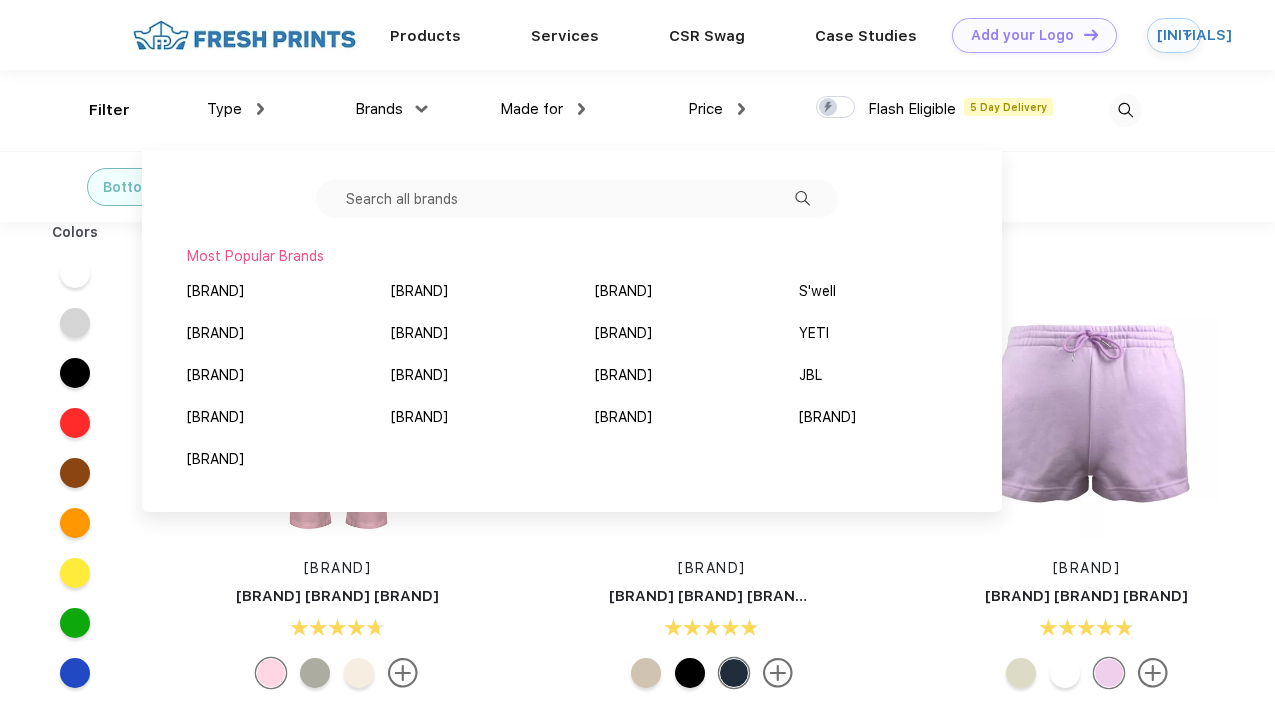 type 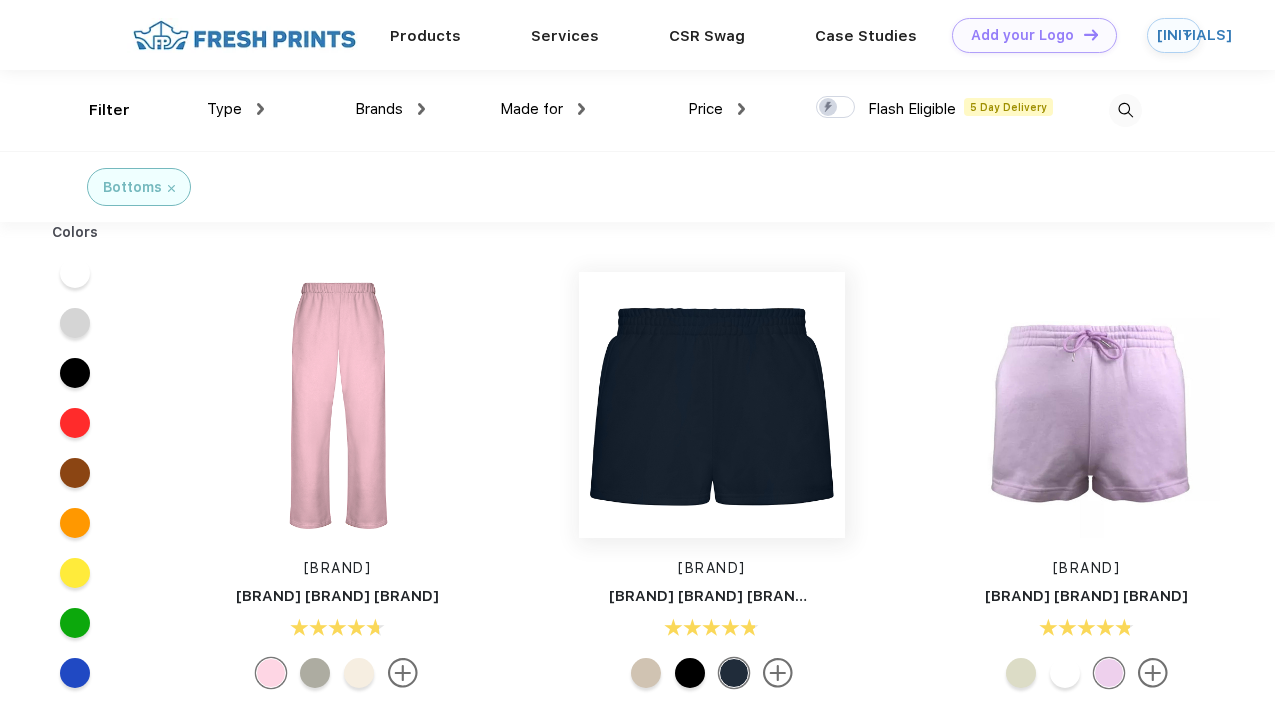 scroll, scrollTop: 6, scrollLeft: 0, axis: vertical 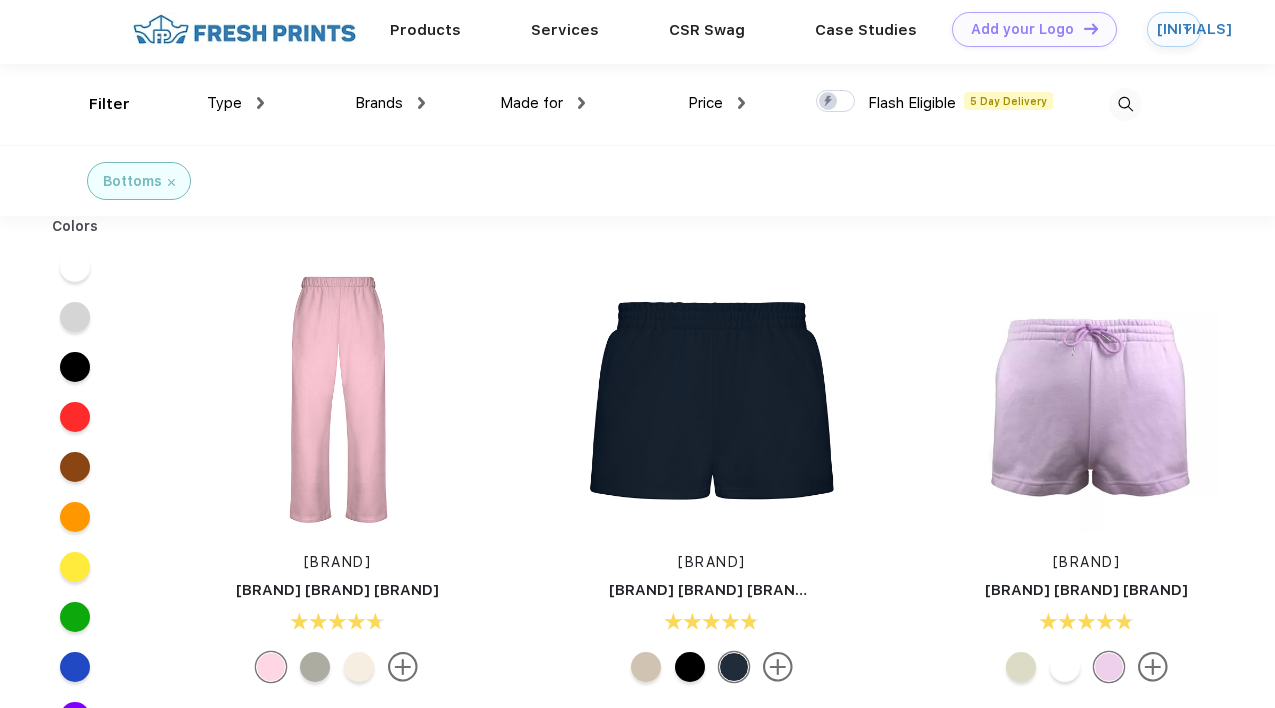 click at bounding box center [581, 103] 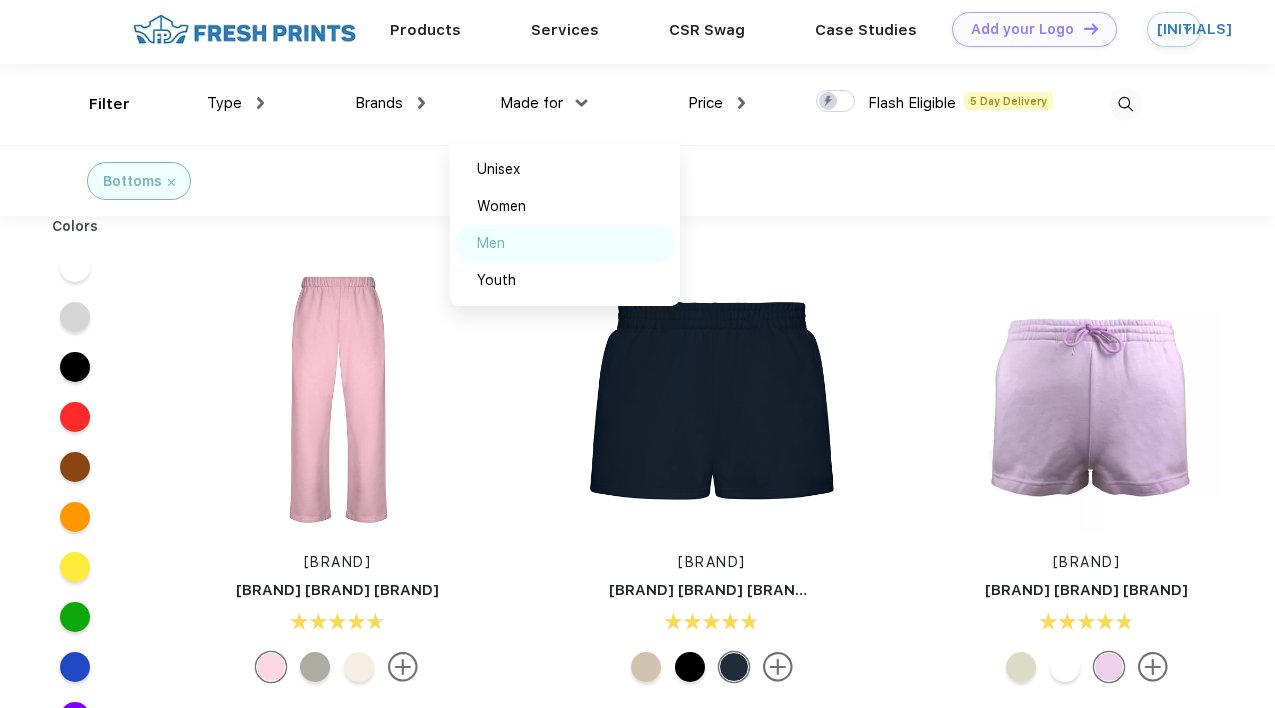 click on "Men" at bounding box center (565, 243) 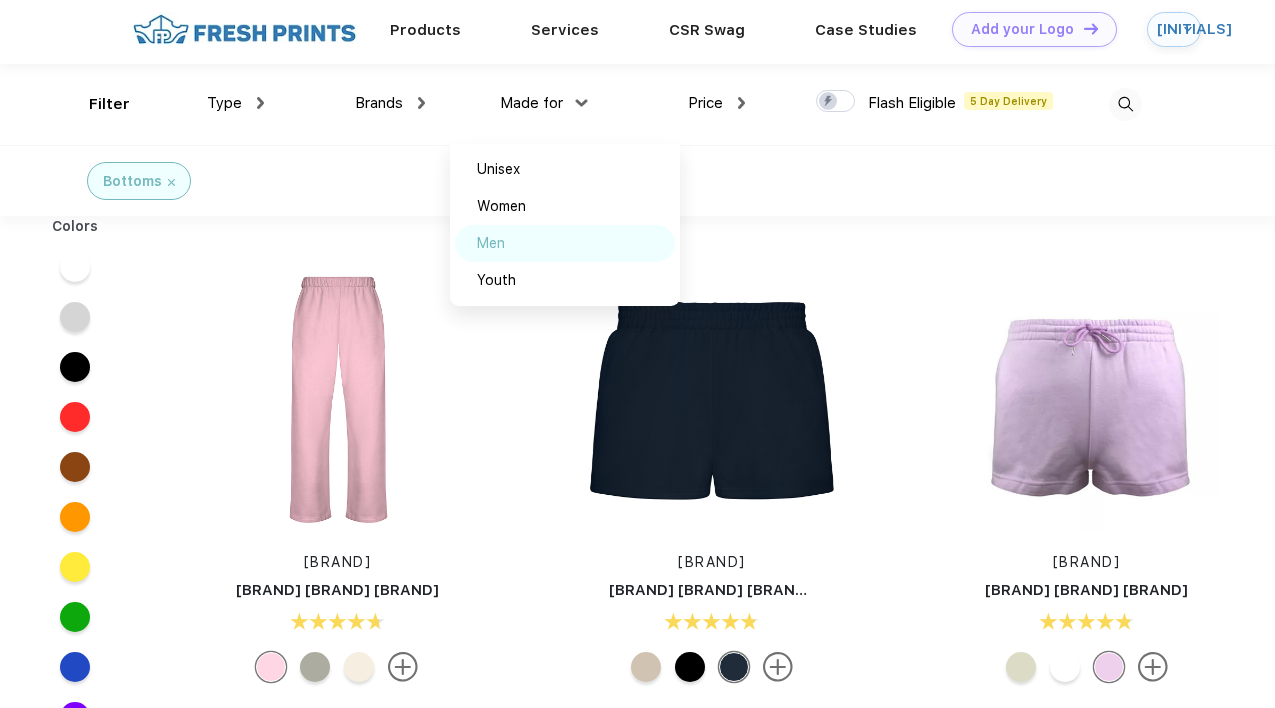 scroll, scrollTop: 0, scrollLeft: 0, axis: both 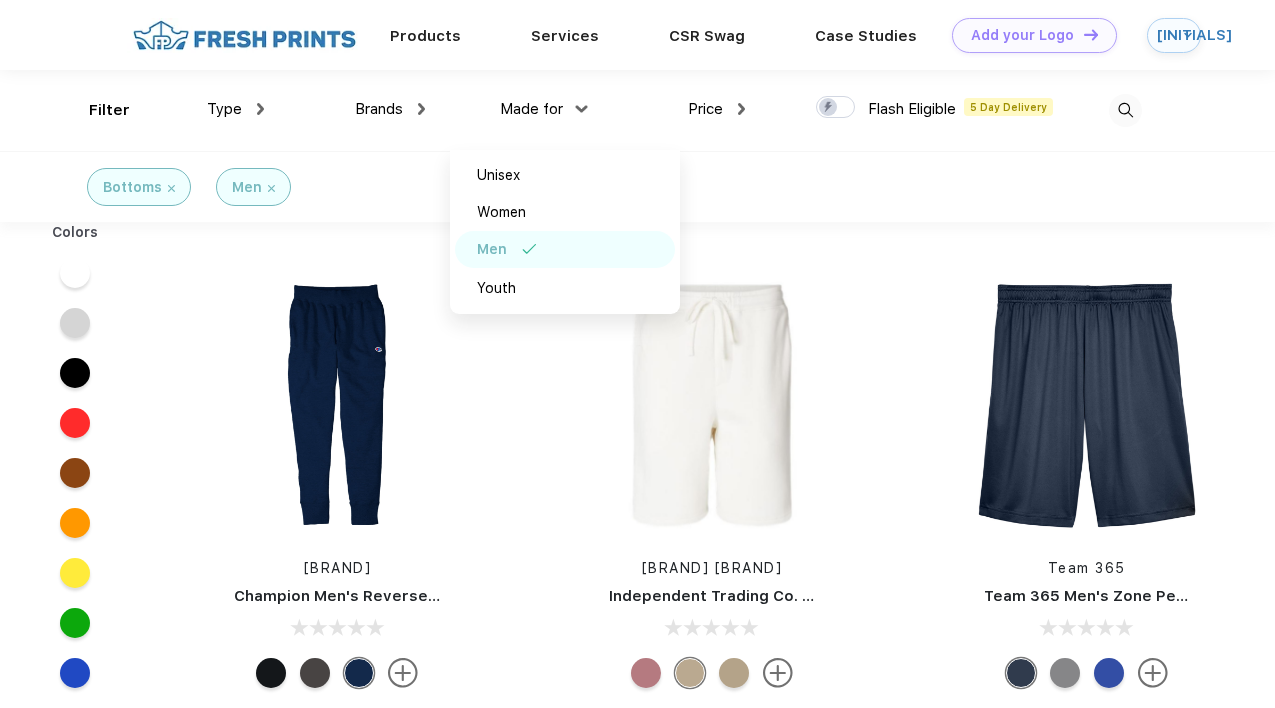 click on "[BRAND] [GENDER]" at bounding box center [637, 186] 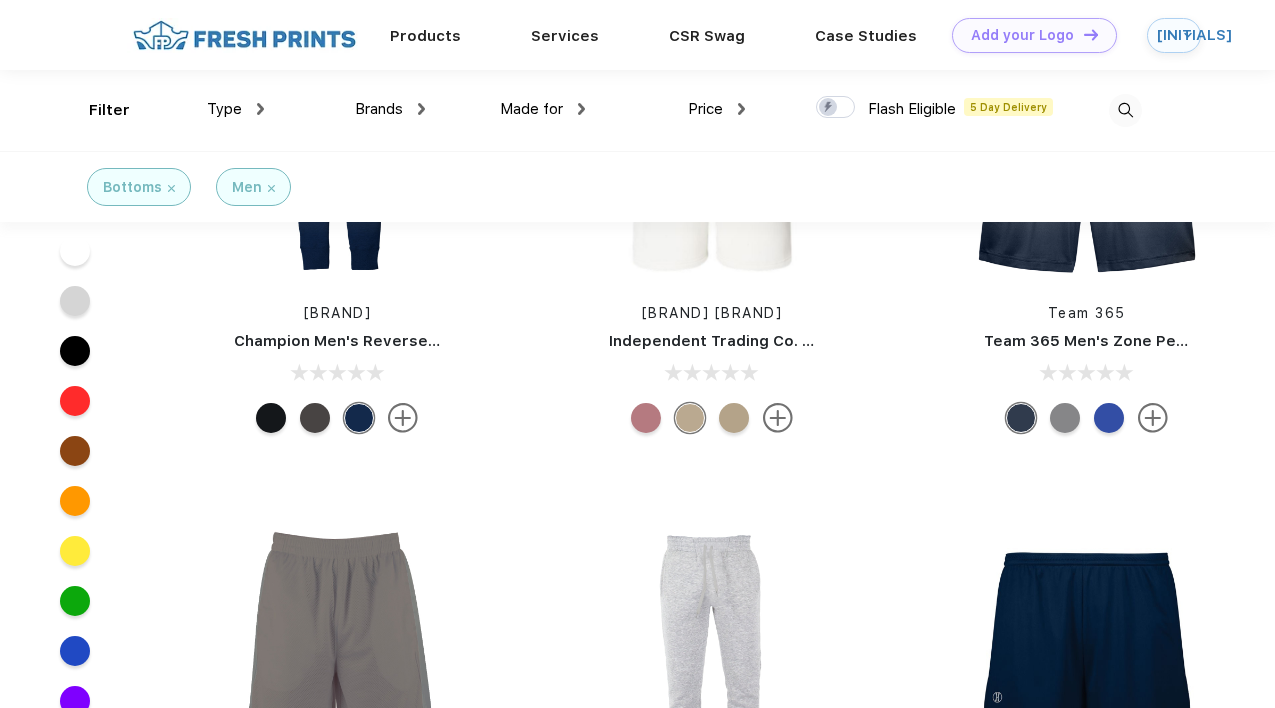 scroll, scrollTop: 0, scrollLeft: 0, axis: both 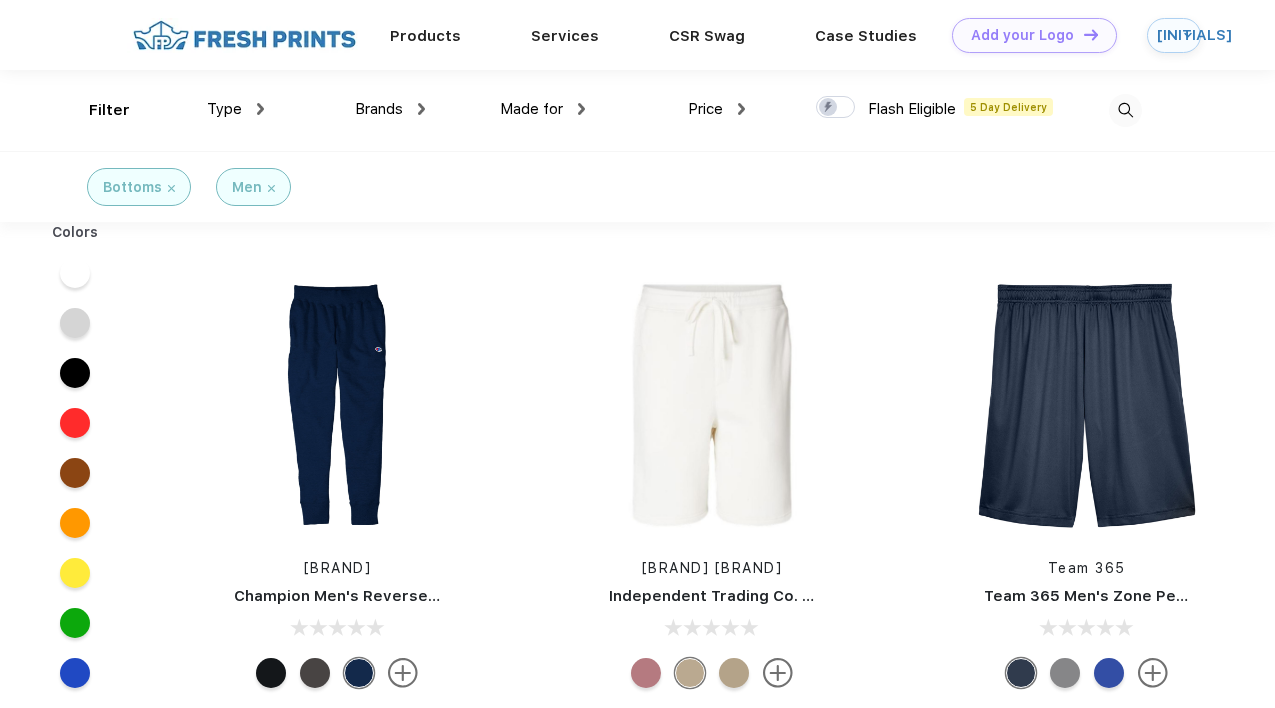 click on "Type  Shirts   Sweaters   Bottoms   Accessories   Hats   Tanks   Jackets   Jerseys   Polos" at bounding box center [184, 110] 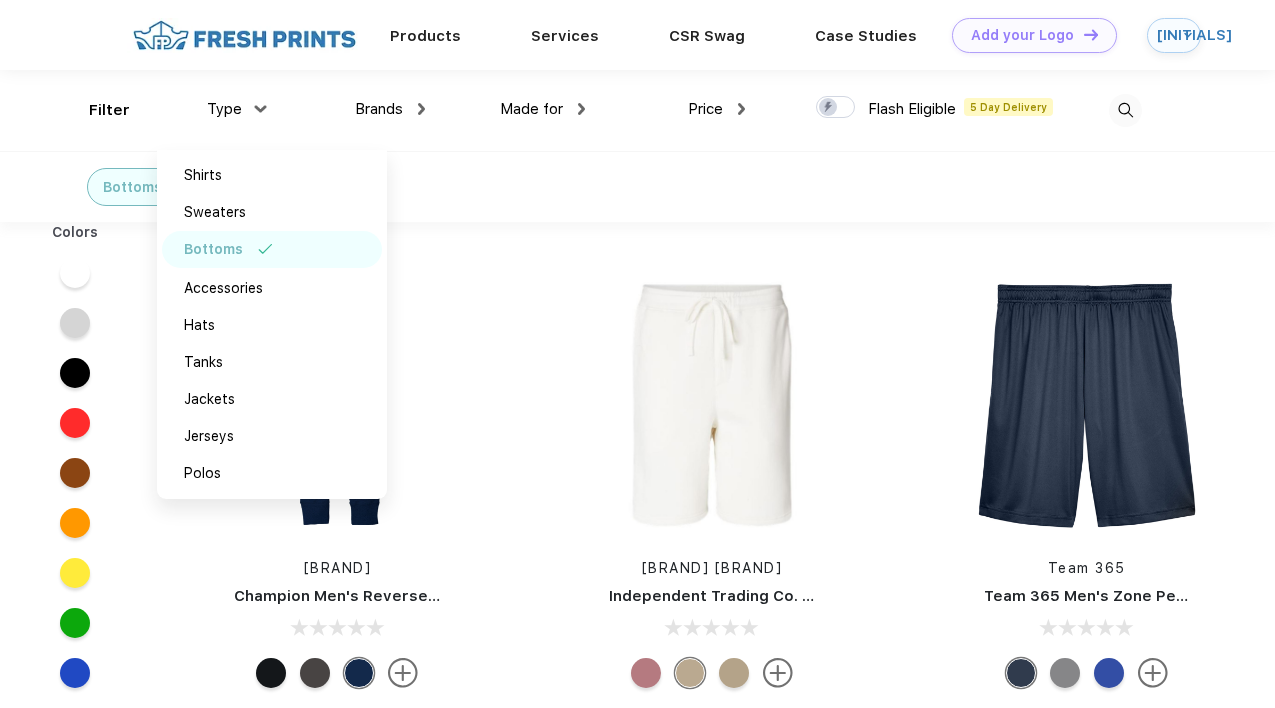 click on "[BRAND] [GENDER]" at bounding box center (637, 186) 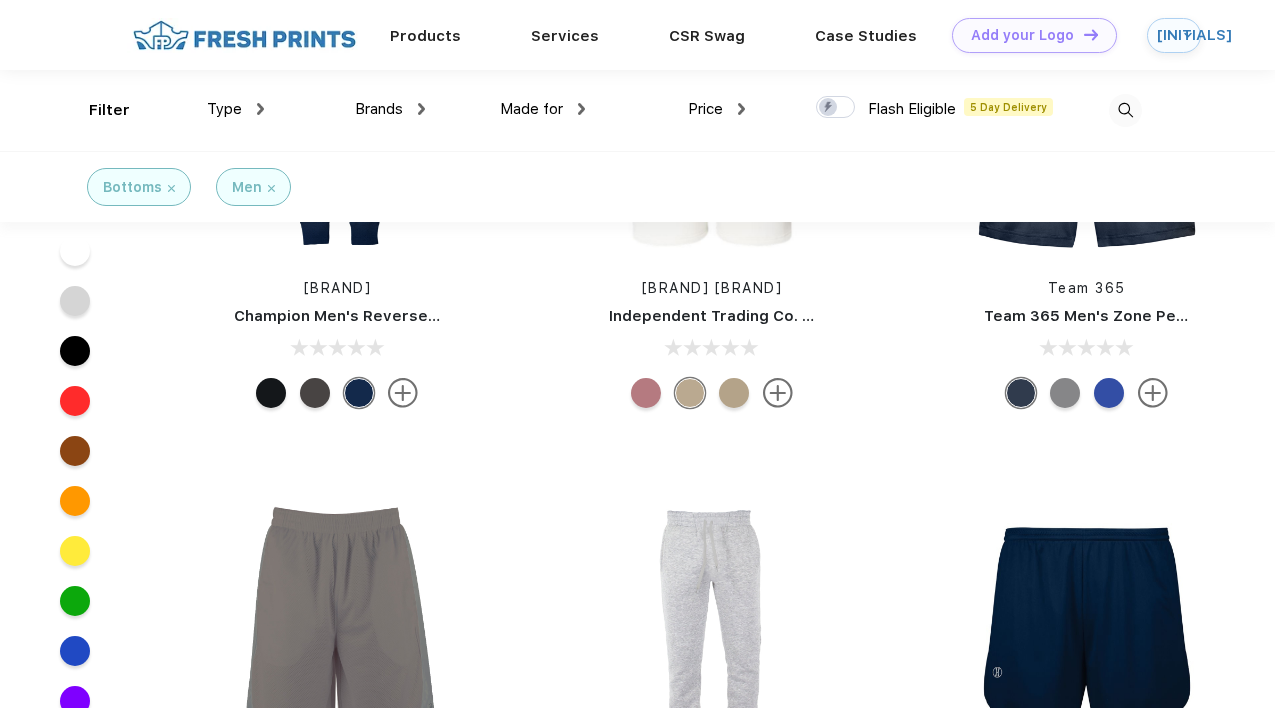 scroll, scrollTop: 0, scrollLeft: 0, axis: both 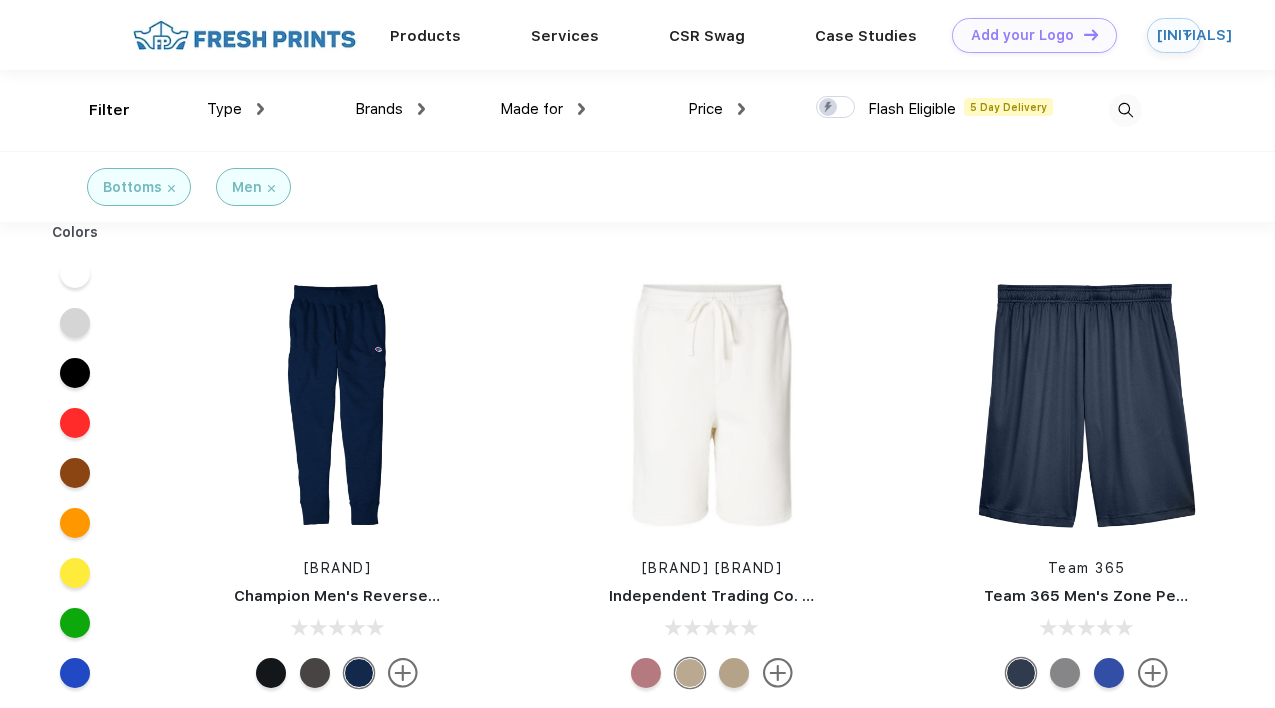click at bounding box center [271, 188] 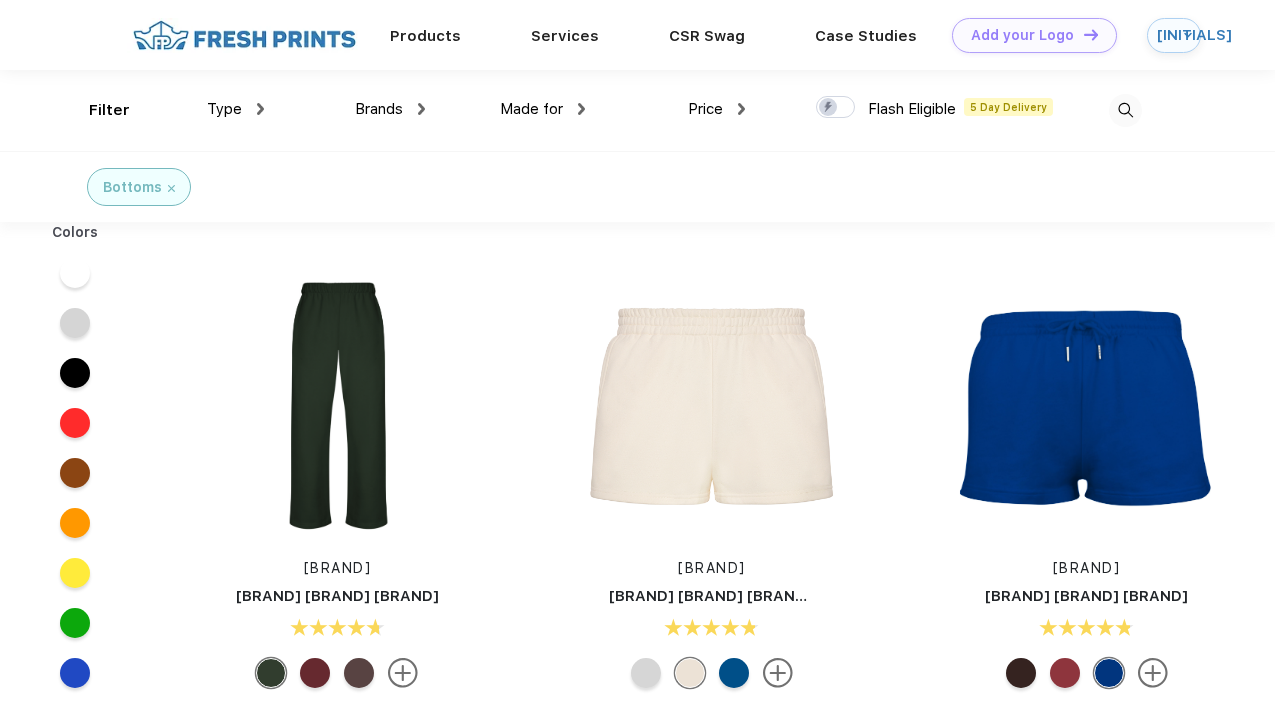 click on "Made for" at bounding box center [542, 109] 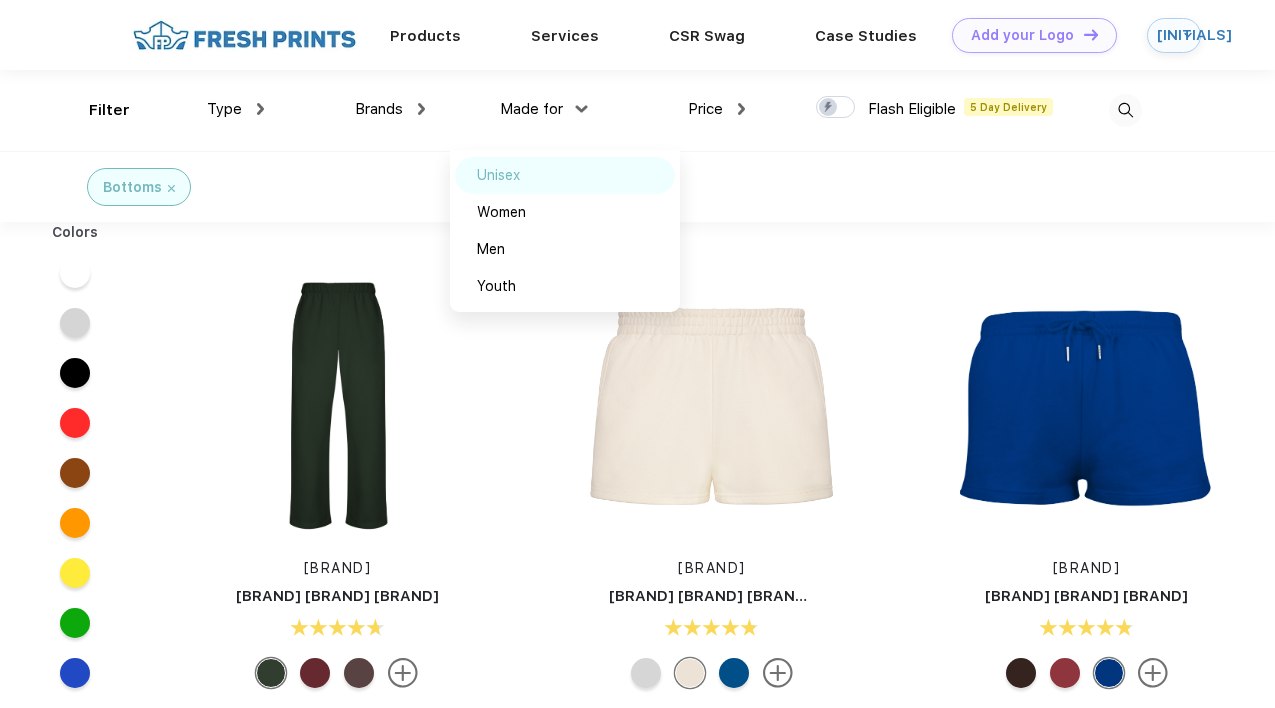 click on "Unisex" at bounding box center (565, 175) 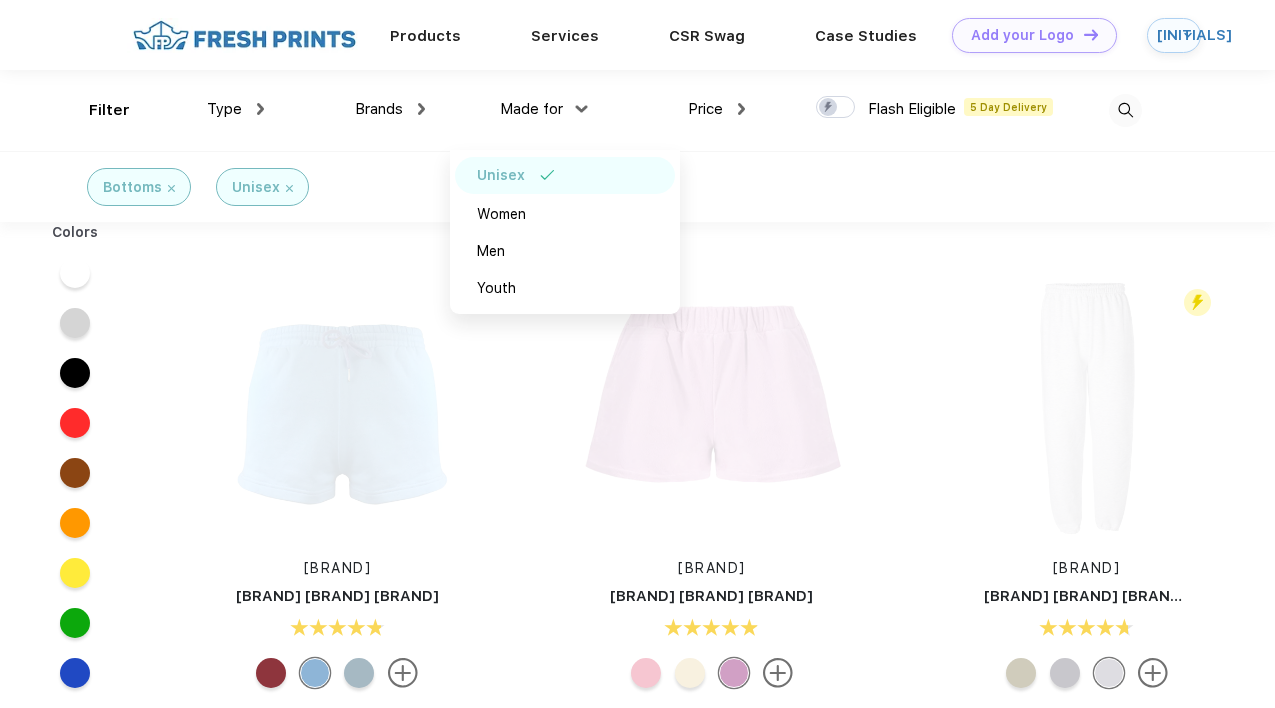 click on "Bottoms   Unisex" at bounding box center (637, 186) 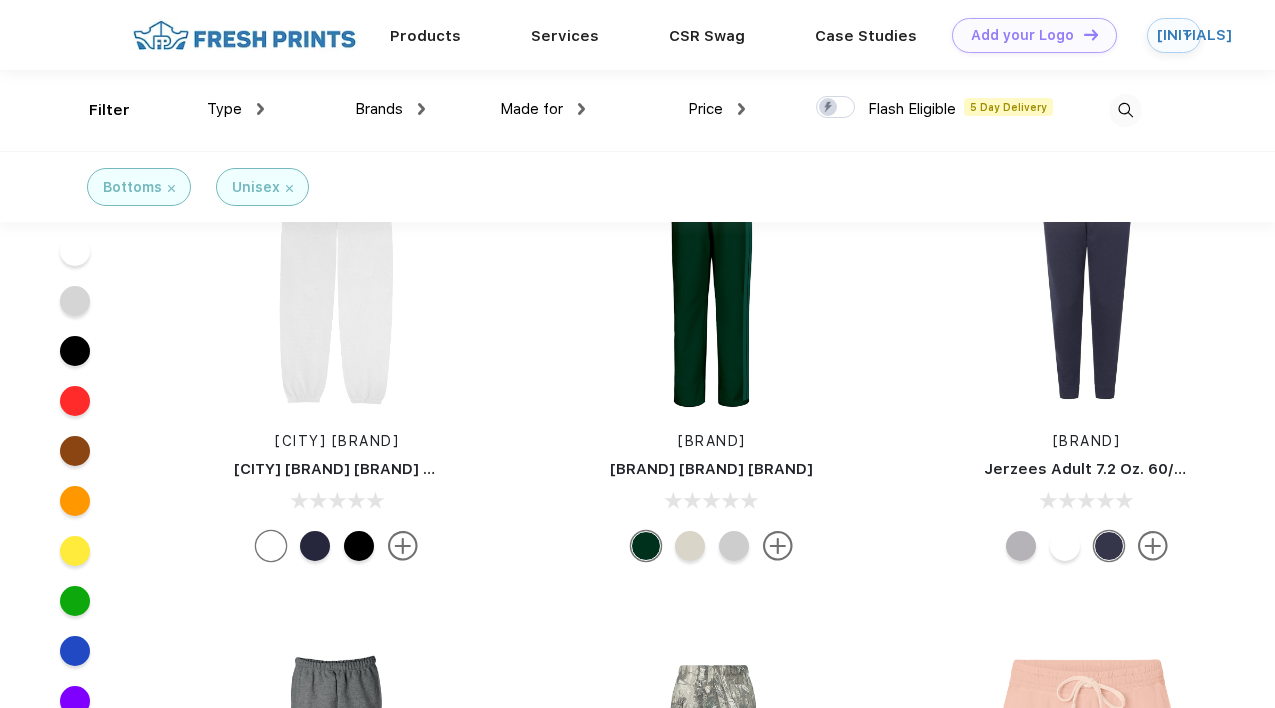 scroll, scrollTop: 866, scrollLeft: 0, axis: vertical 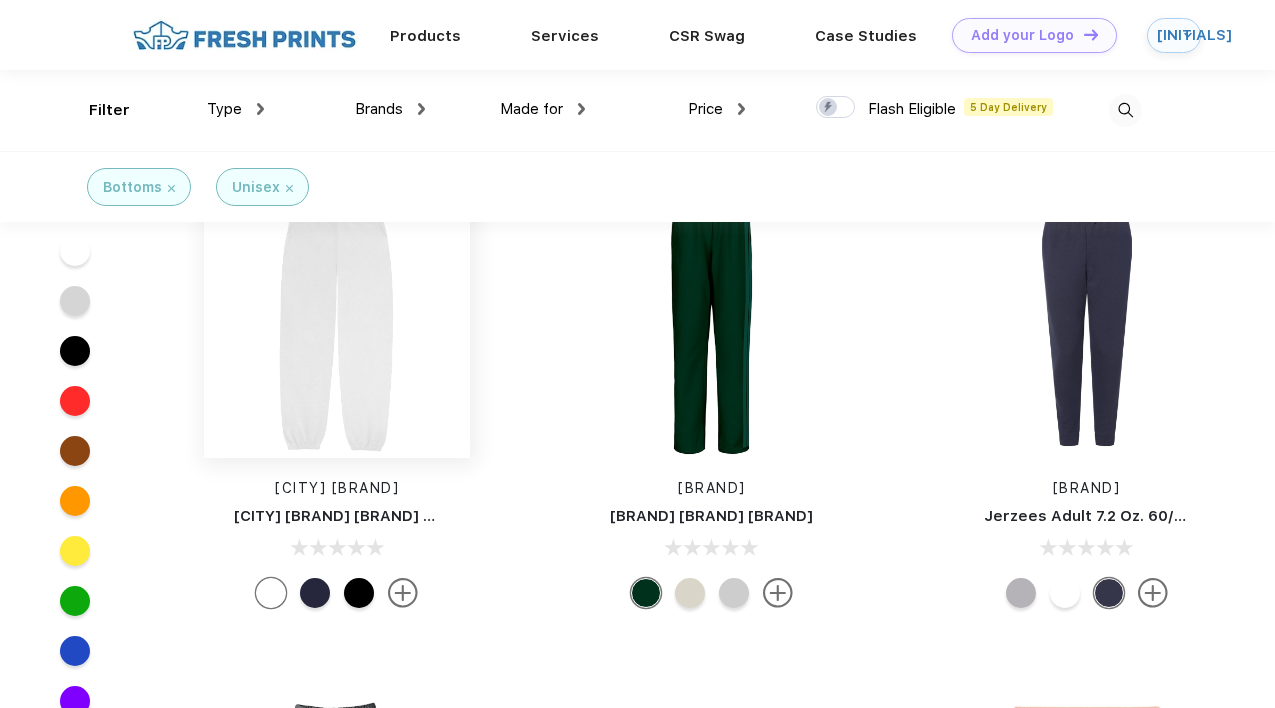 click at bounding box center (337, 325) 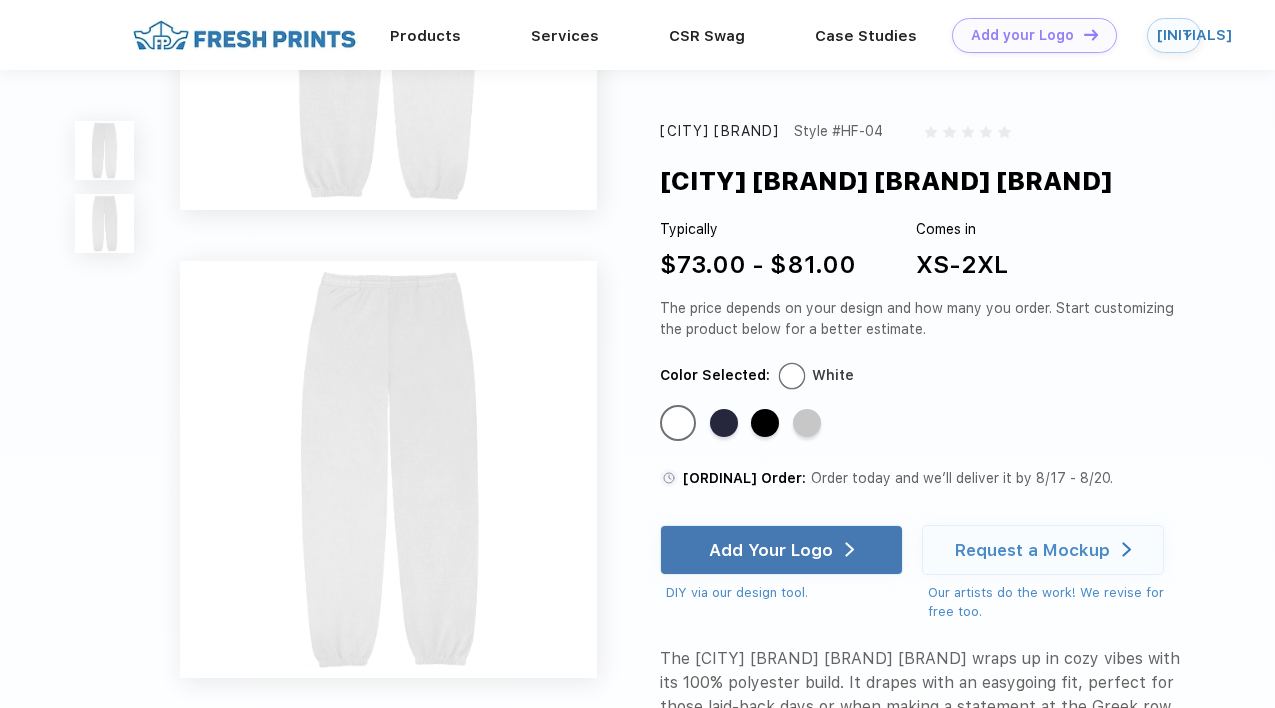 scroll, scrollTop: 541, scrollLeft: 0, axis: vertical 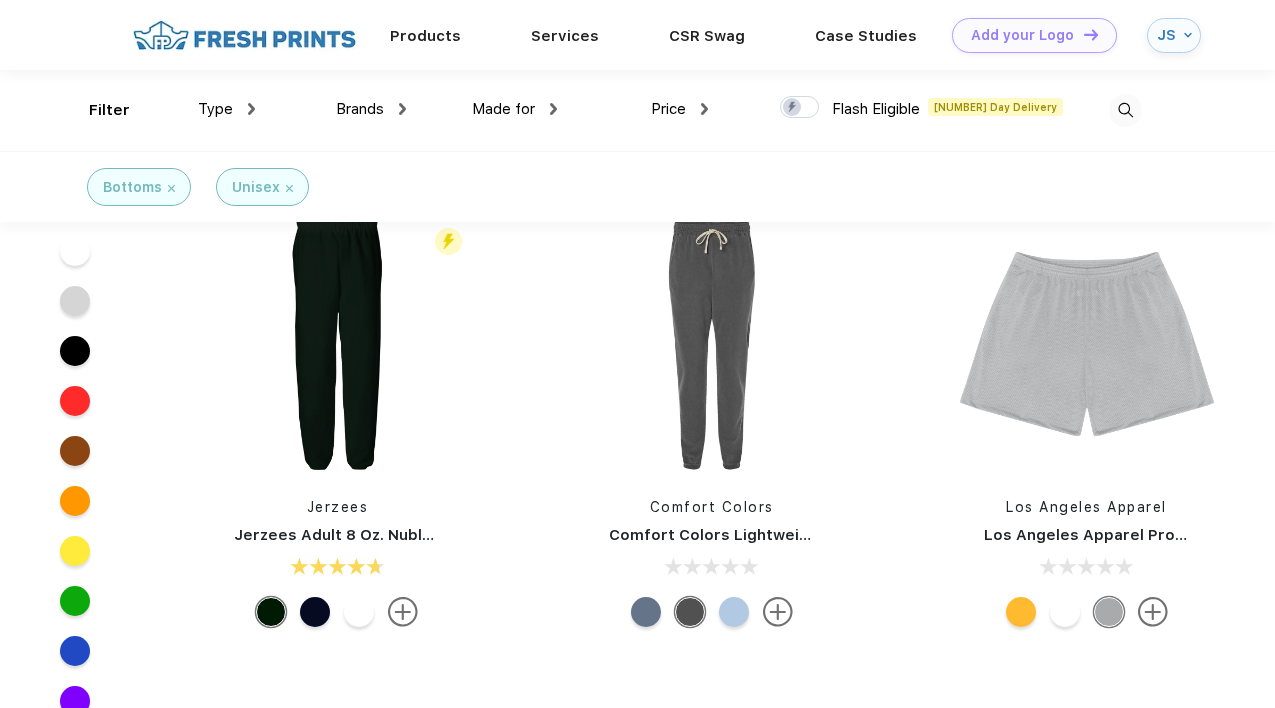 click at bounding box center (289, 188) 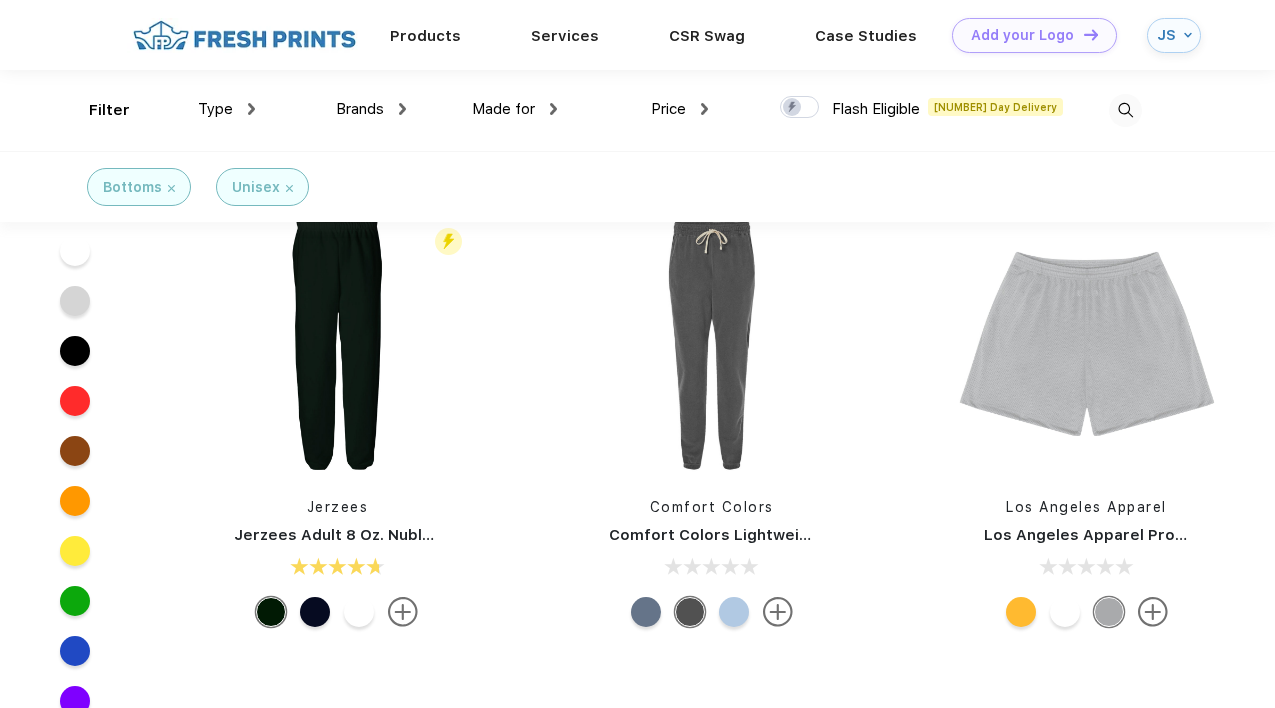 scroll, scrollTop: 0, scrollLeft: 0, axis: both 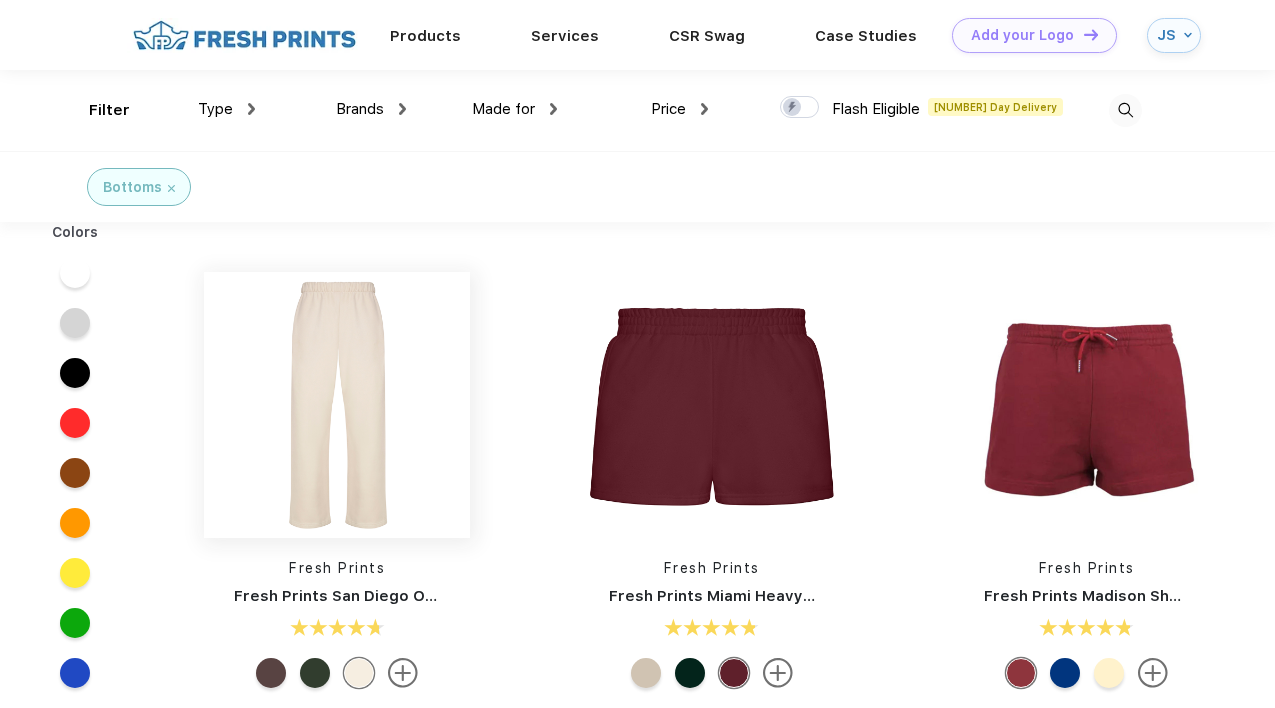 click at bounding box center (337, 405) 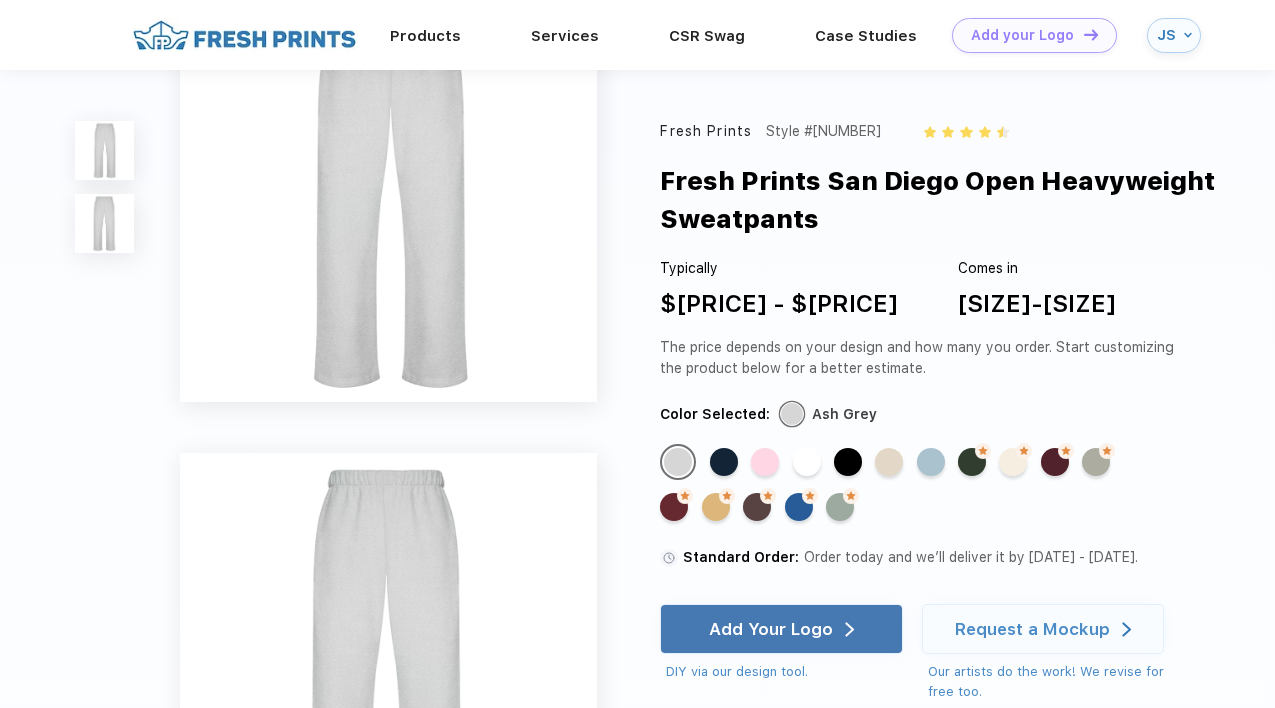 scroll, scrollTop: 0, scrollLeft: 0, axis: both 